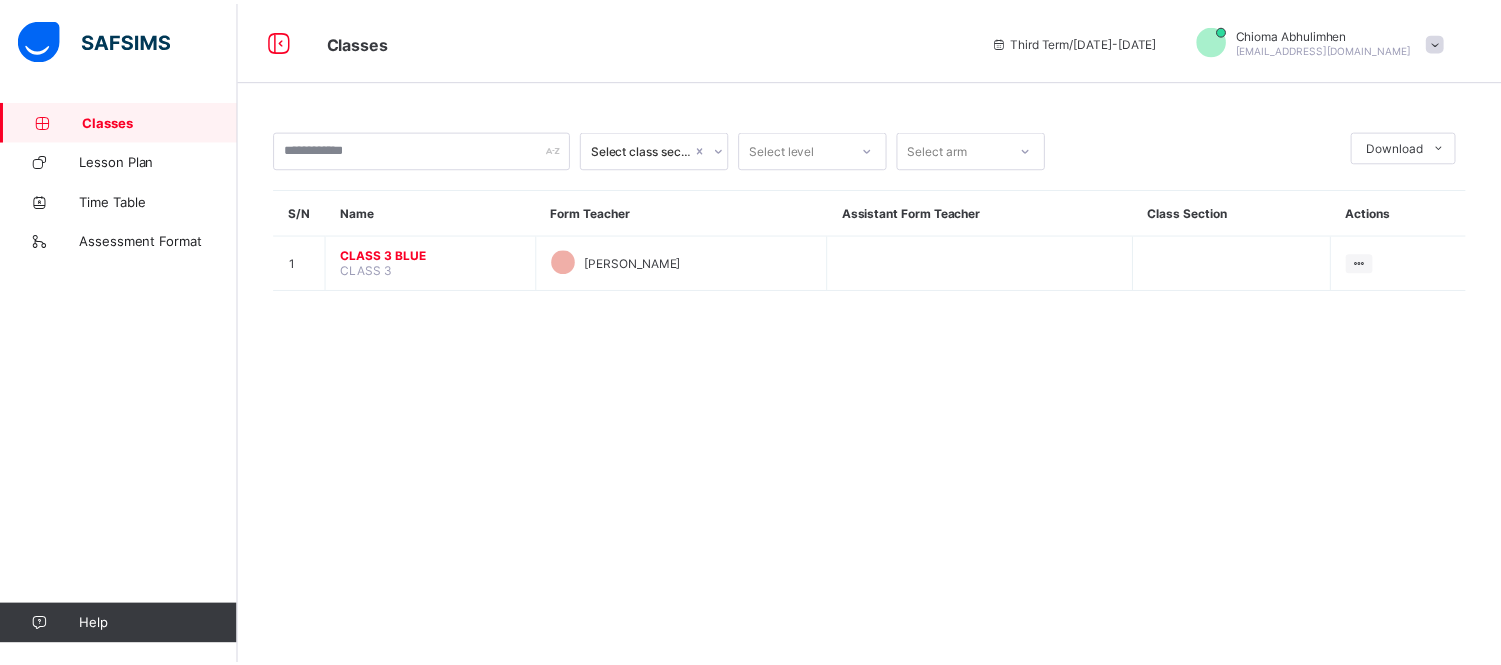 scroll, scrollTop: 0, scrollLeft: 0, axis: both 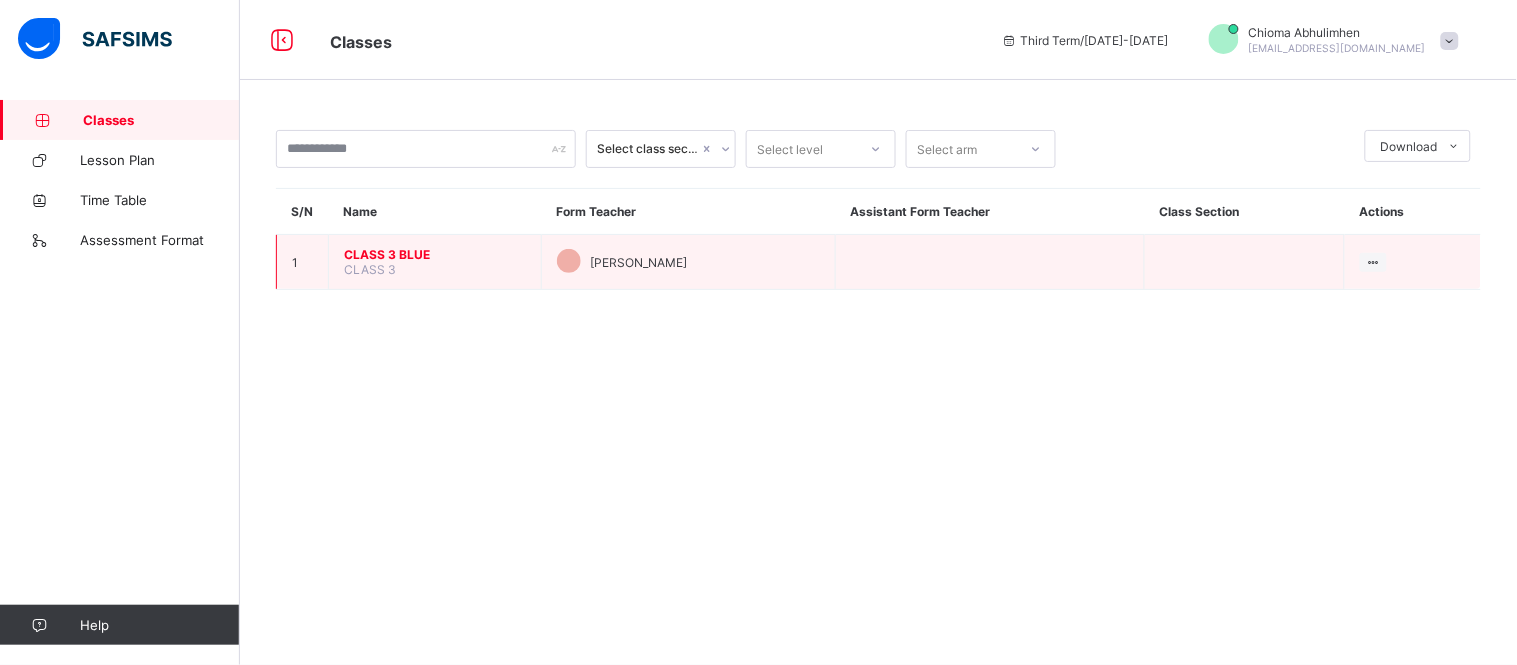 click on "CLASS 3   BLUE" at bounding box center [435, 254] 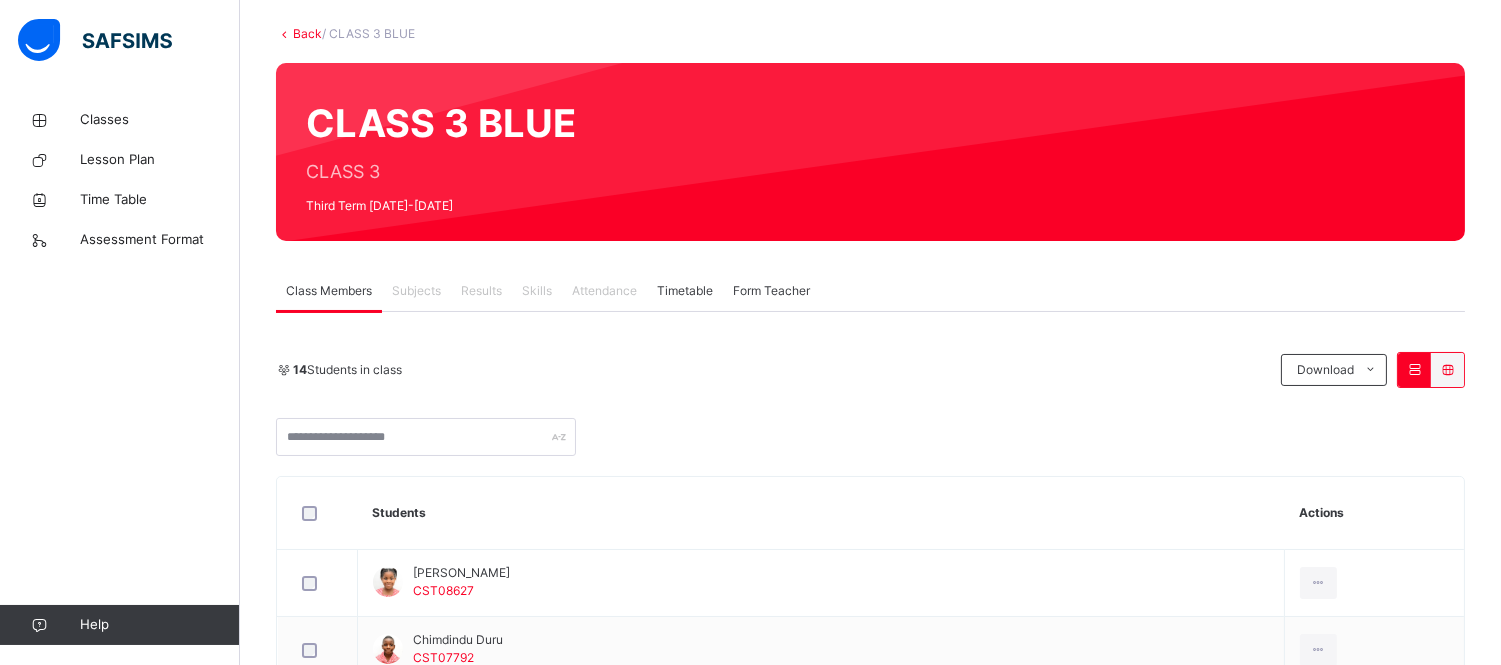 scroll, scrollTop: 103, scrollLeft: 0, axis: vertical 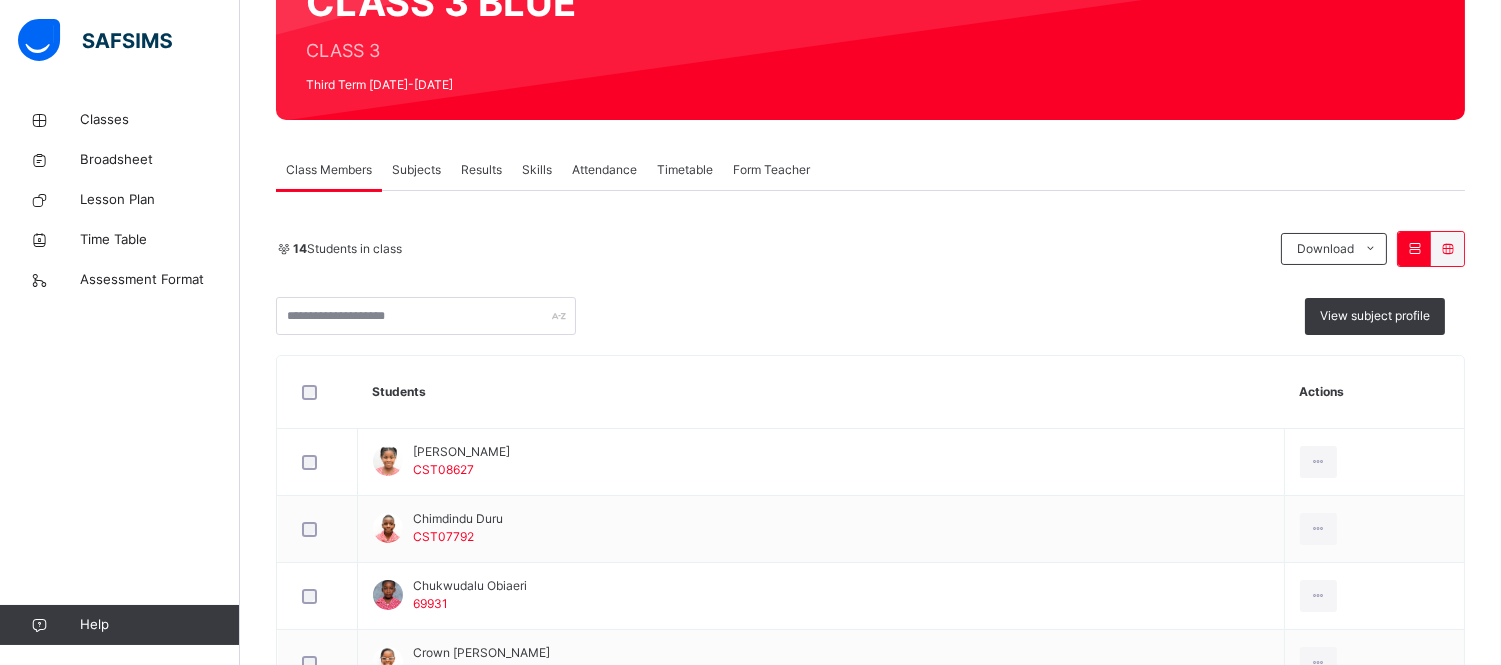click on "Attendance" at bounding box center [604, 170] 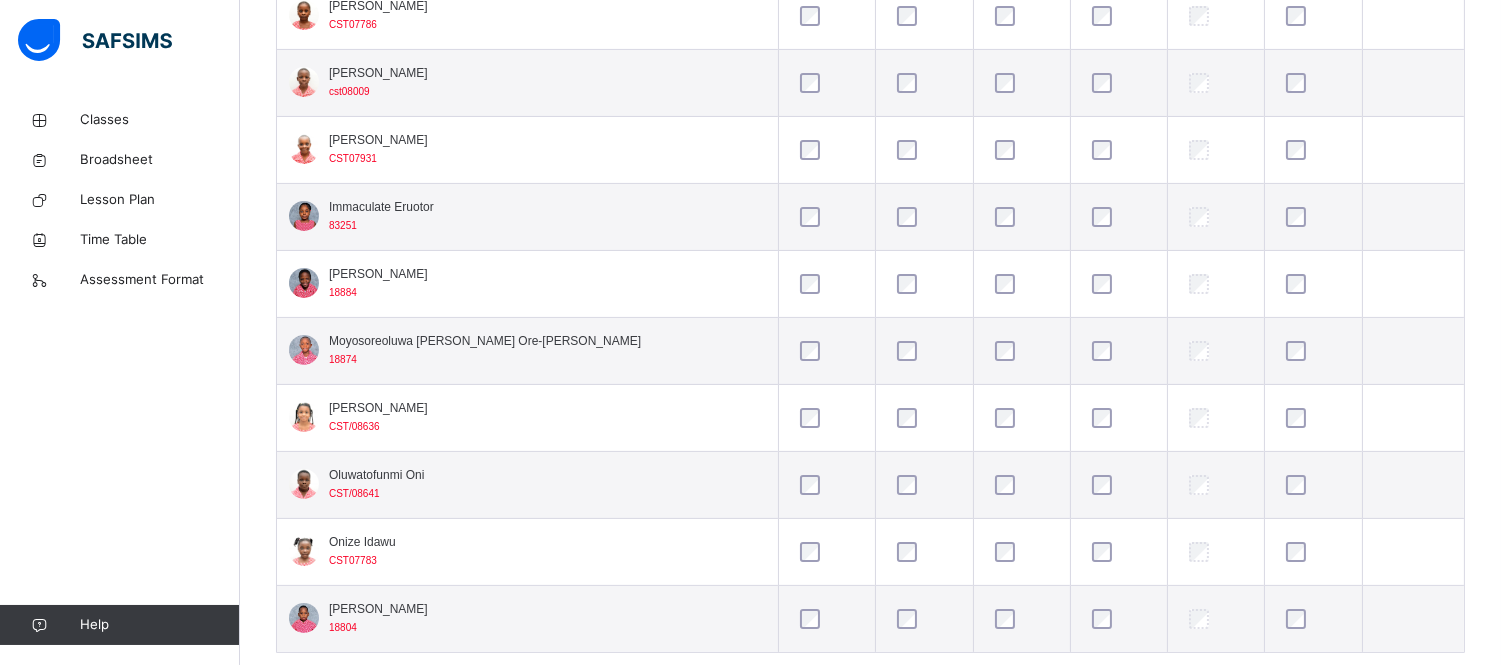 scroll, scrollTop: 988, scrollLeft: 0, axis: vertical 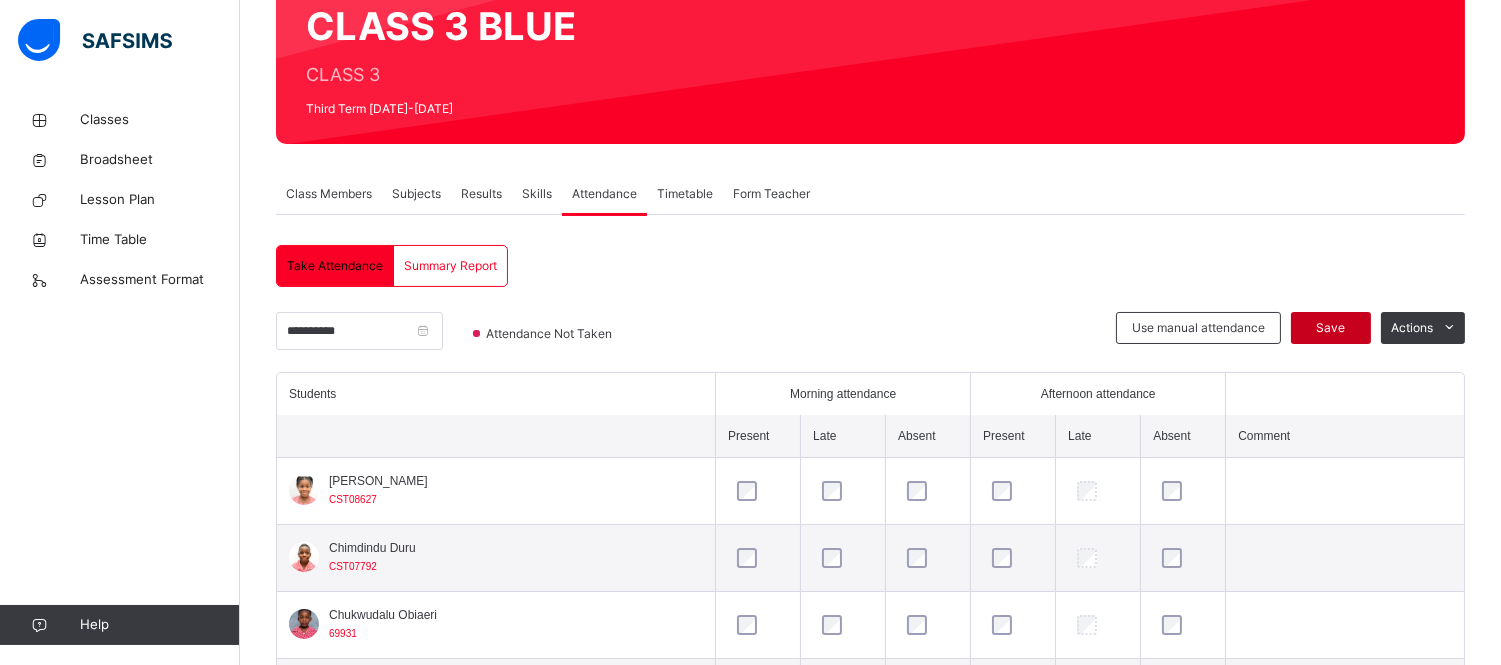 click on "Save" at bounding box center (1331, 328) 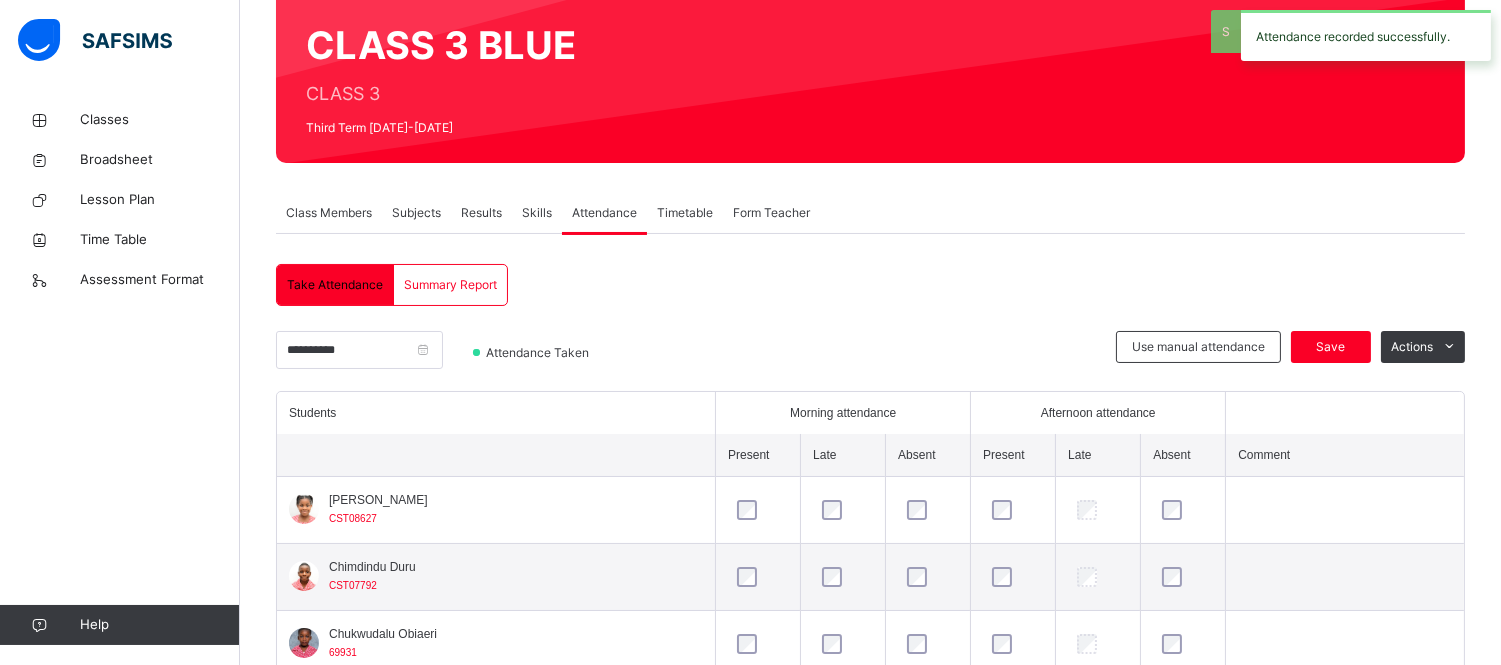 scroll, scrollTop: 202, scrollLeft: 0, axis: vertical 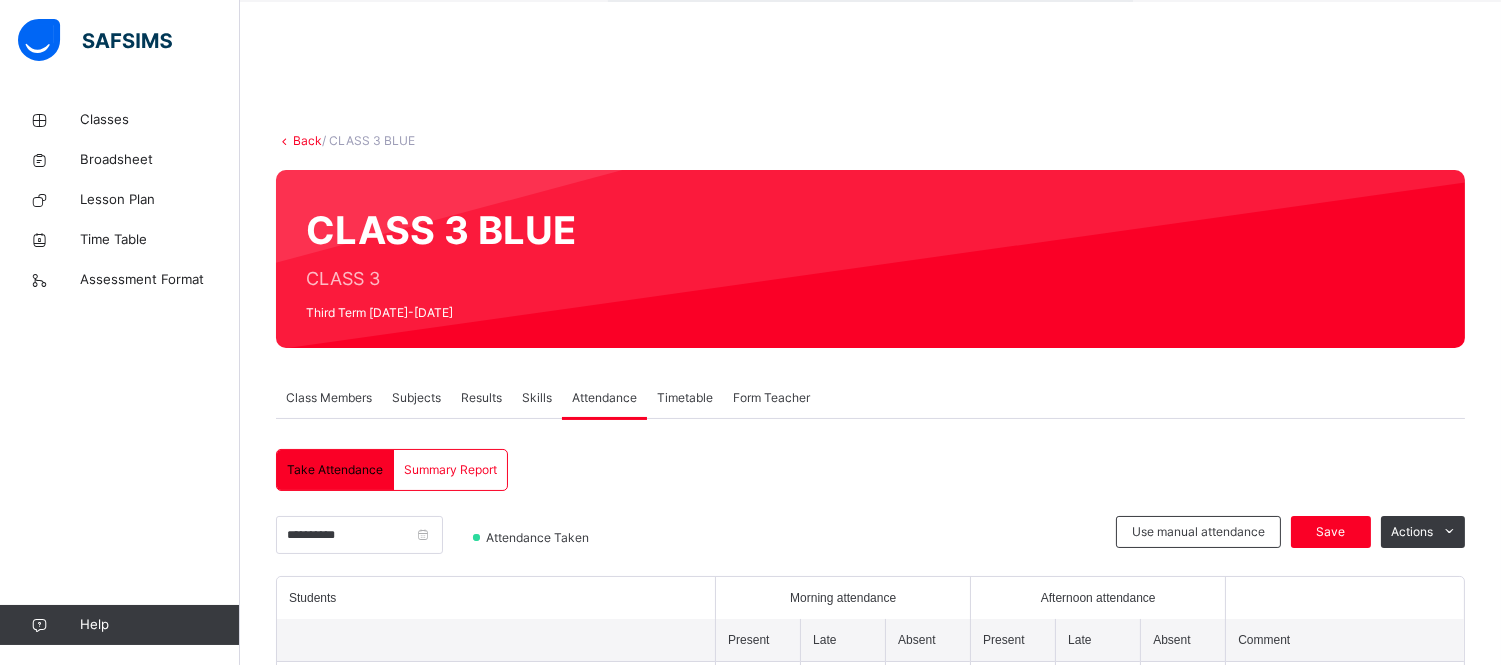 click on "Resume" at bounding box center (1075, -34) 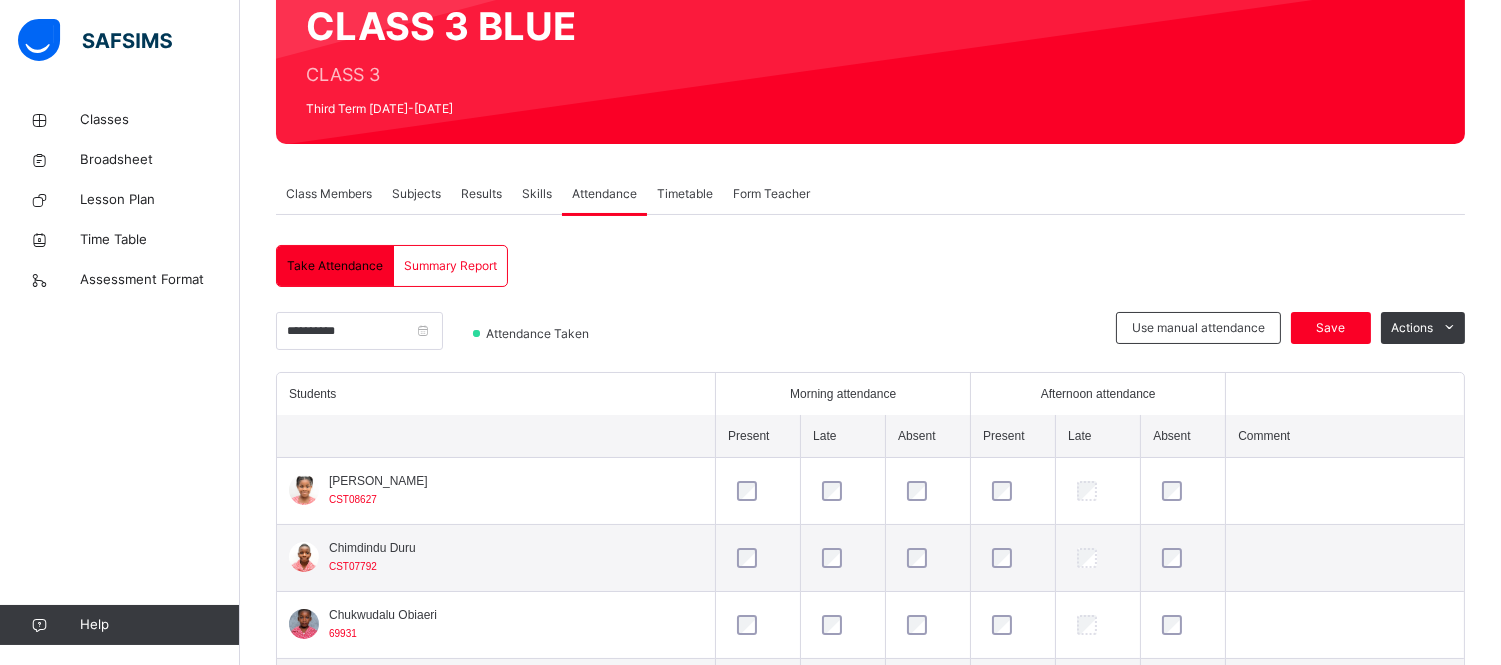 click on "Subjects" at bounding box center (416, 194) 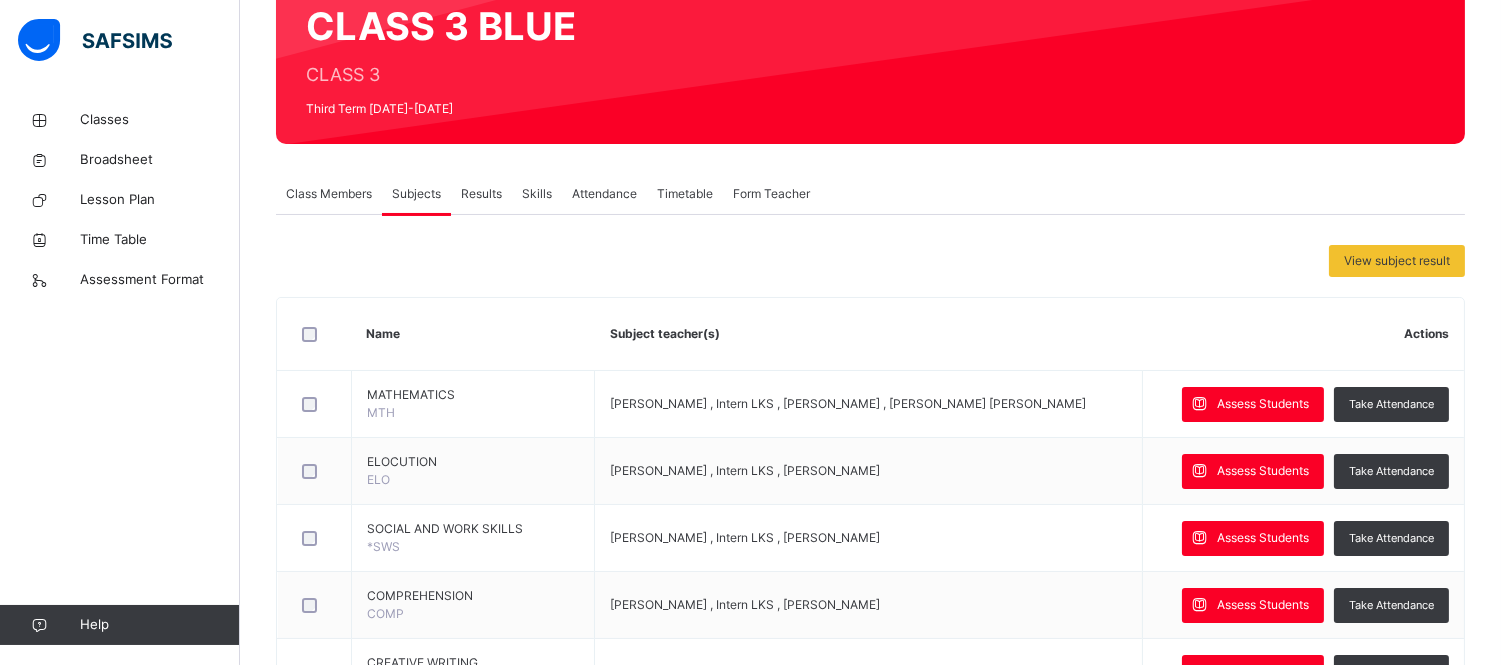 click on "Results" at bounding box center (481, 194) 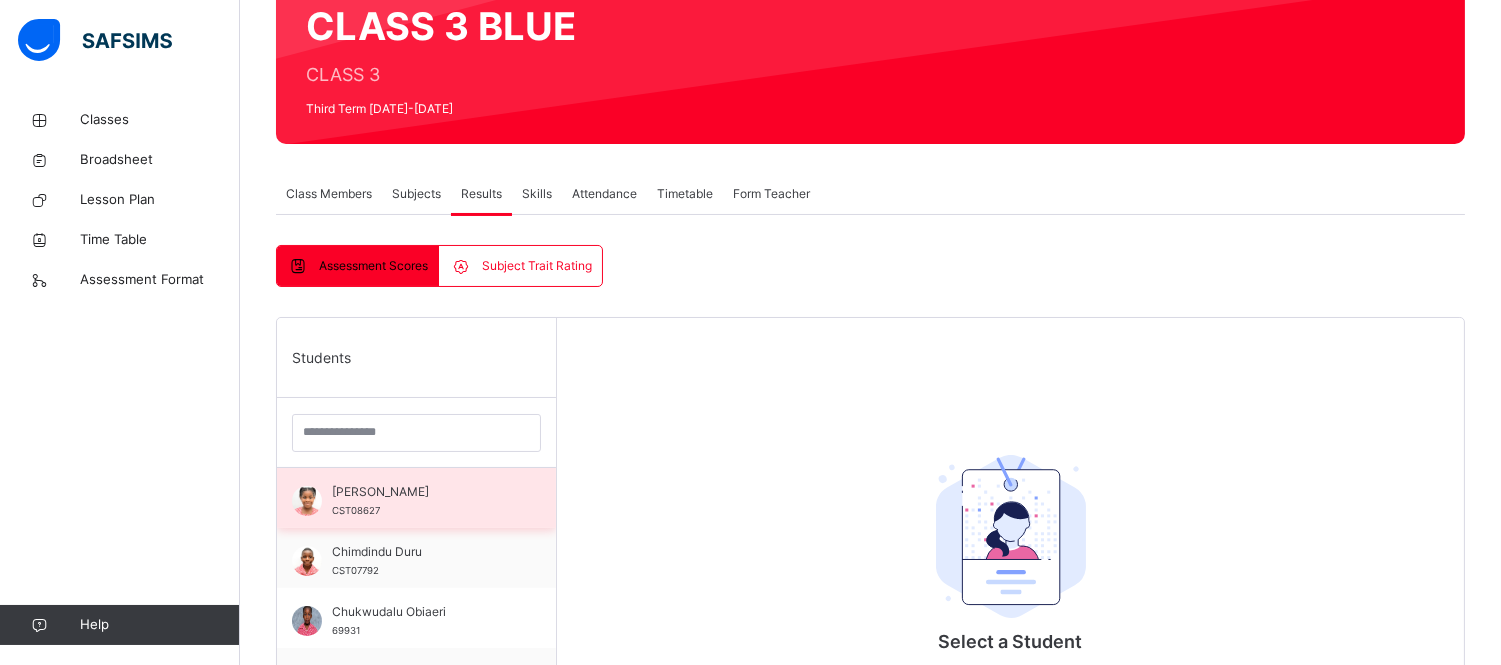 click on "Chikamara  Chiji CST08627" at bounding box center (421, 501) 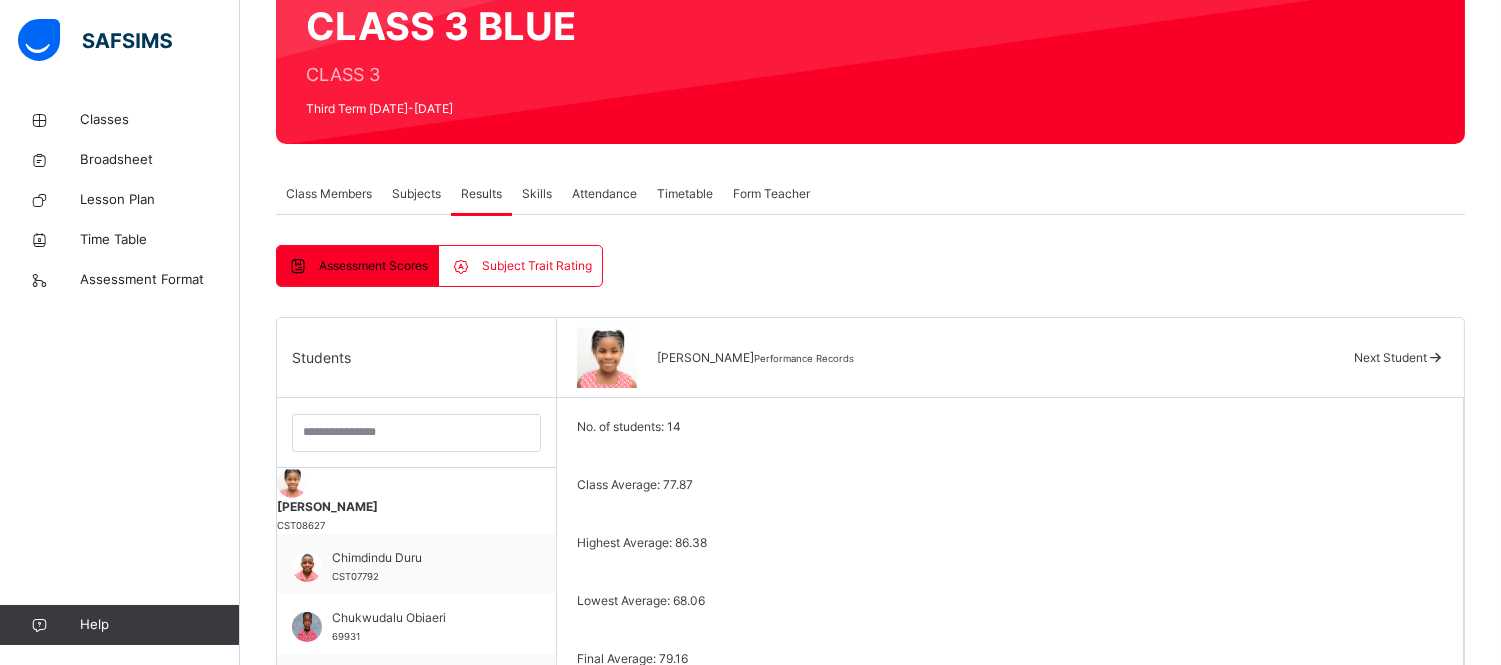 scroll, scrollTop: 784, scrollLeft: 0, axis: vertical 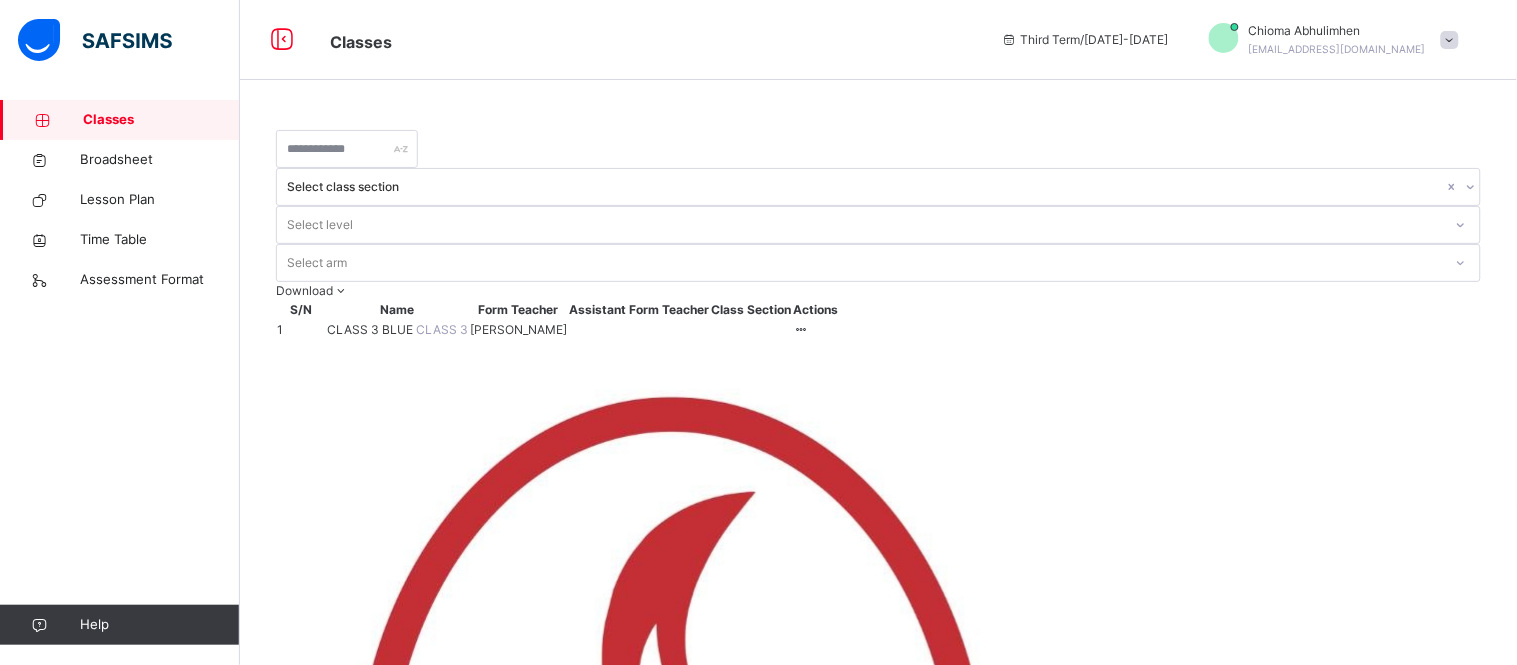 click on "CLASS 3   BLUE" at bounding box center [371, 329] 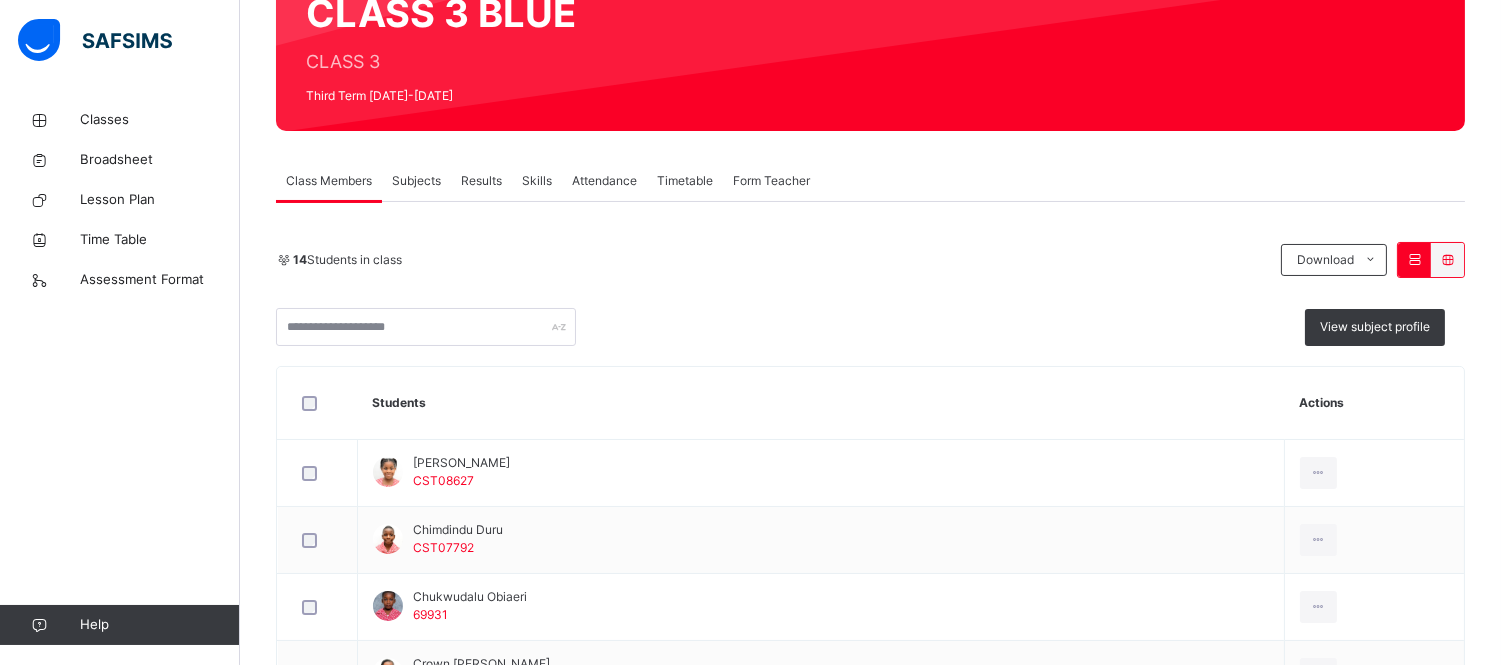 scroll, scrollTop: 217, scrollLeft: 0, axis: vertical 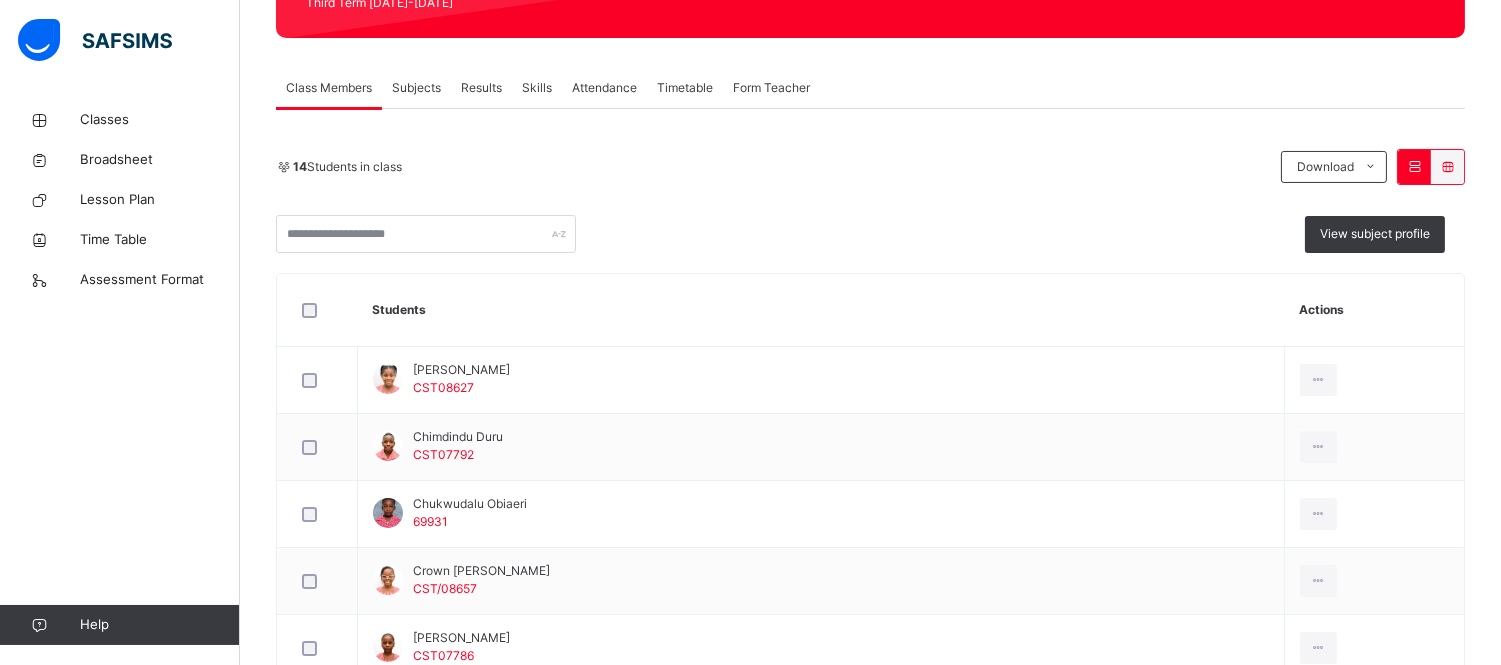 click on "Subjects" at bounding box center (416, 88) 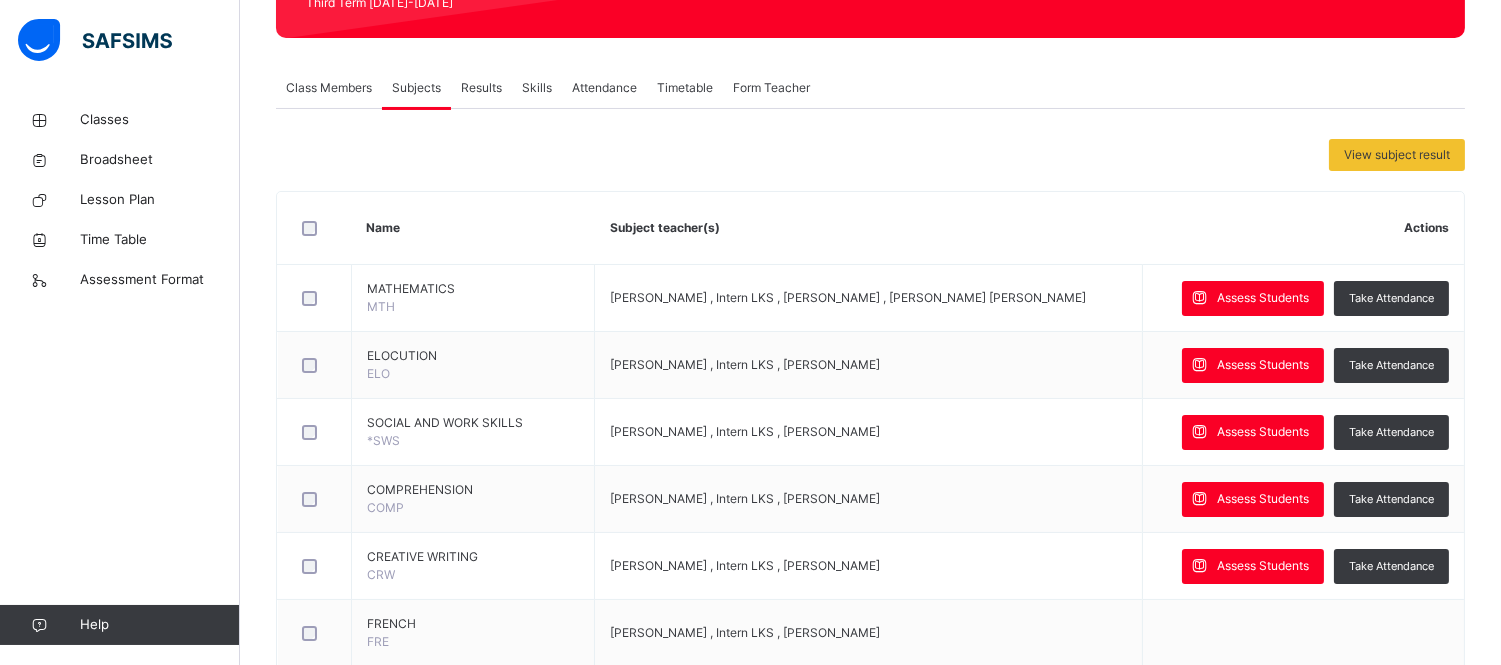 click on "Skills" at bounding box center (537, 88) 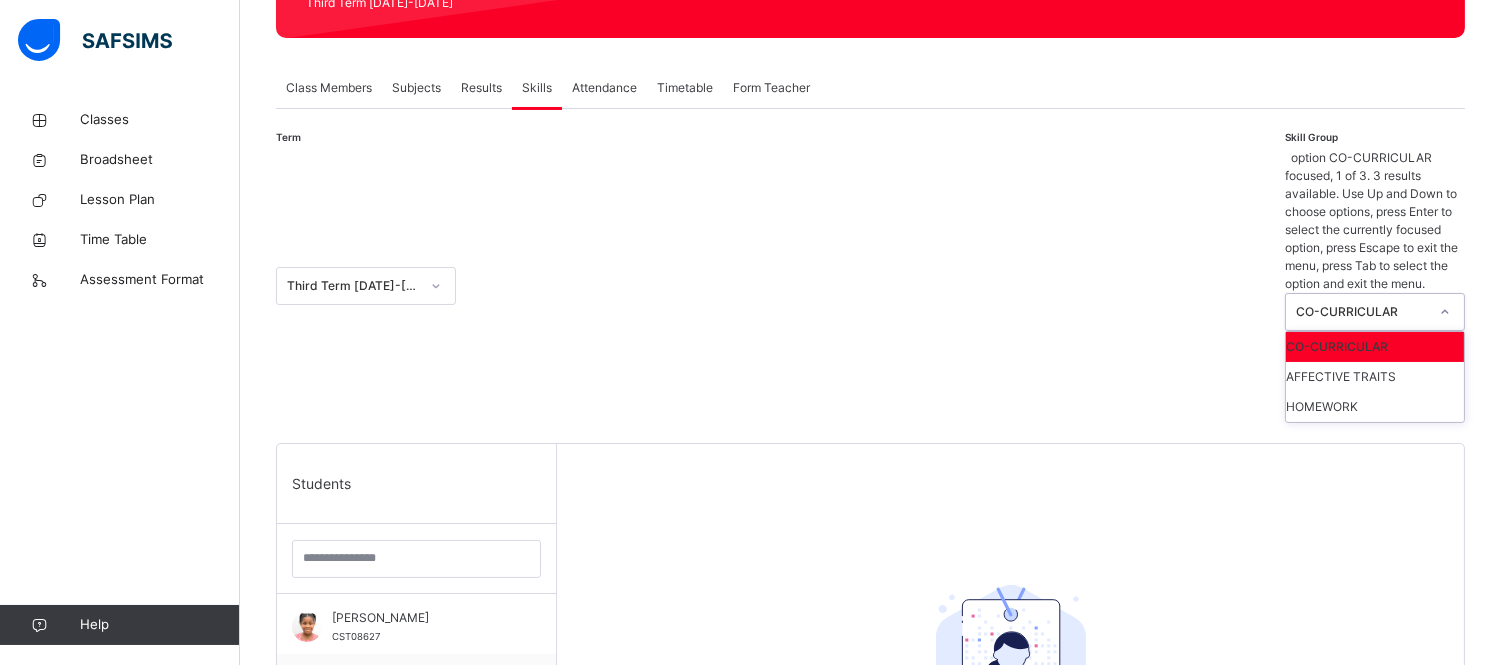 click 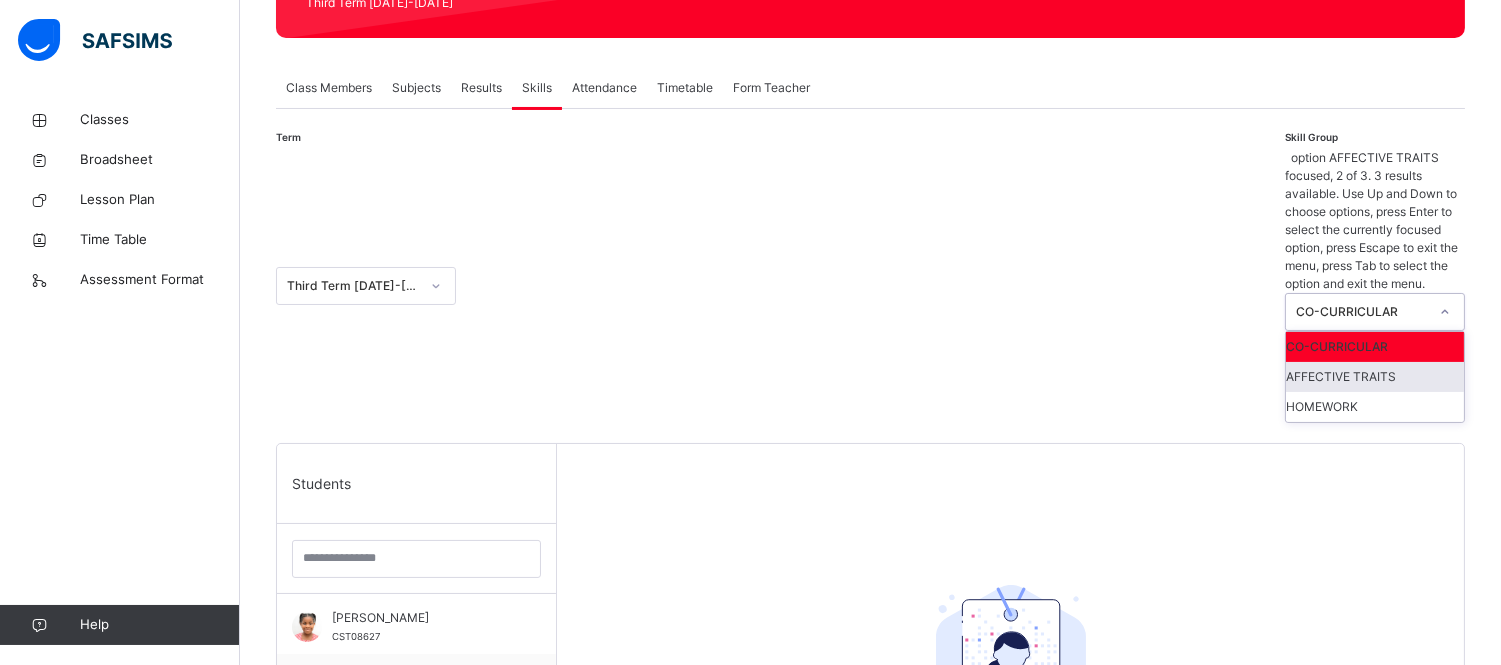 click on "AFFECTIVE TRAITS" at bounding box center (1375, 377) 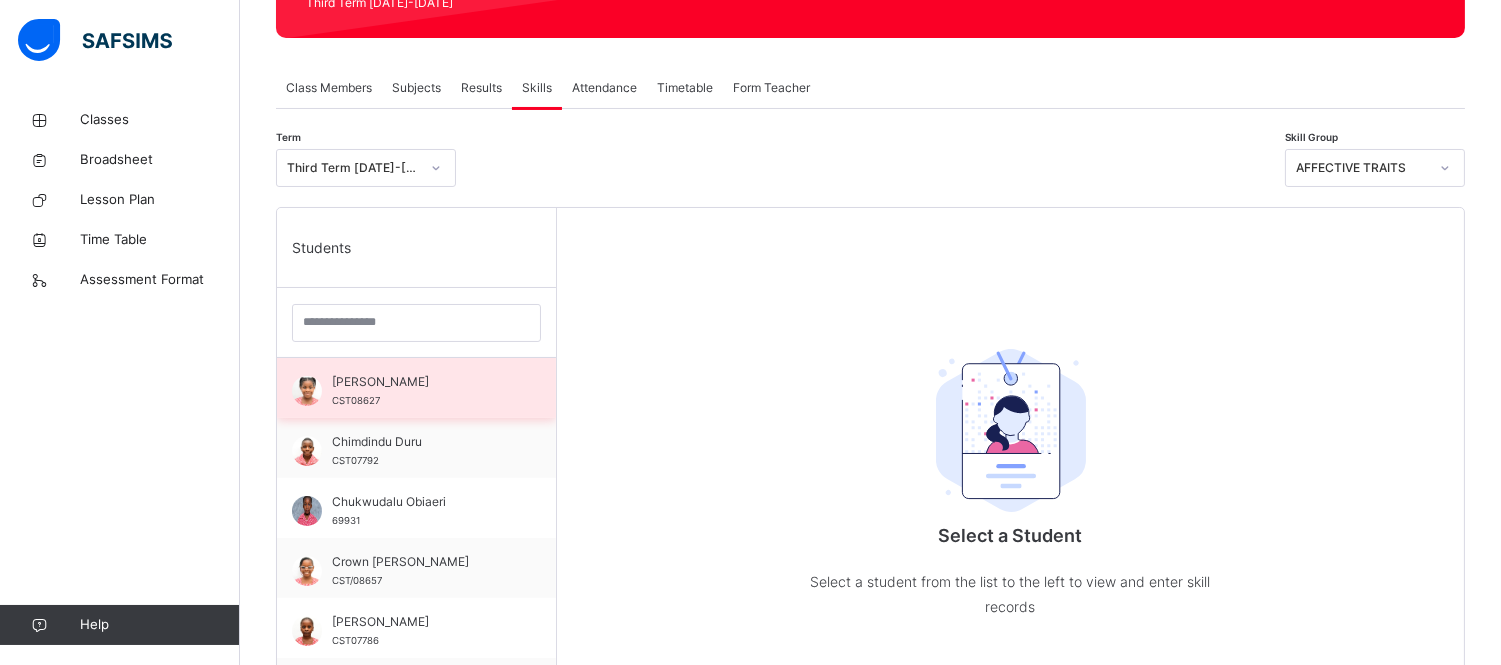 click on "Chikamara  Chiji CST08627" at bounding box center [421, 391] 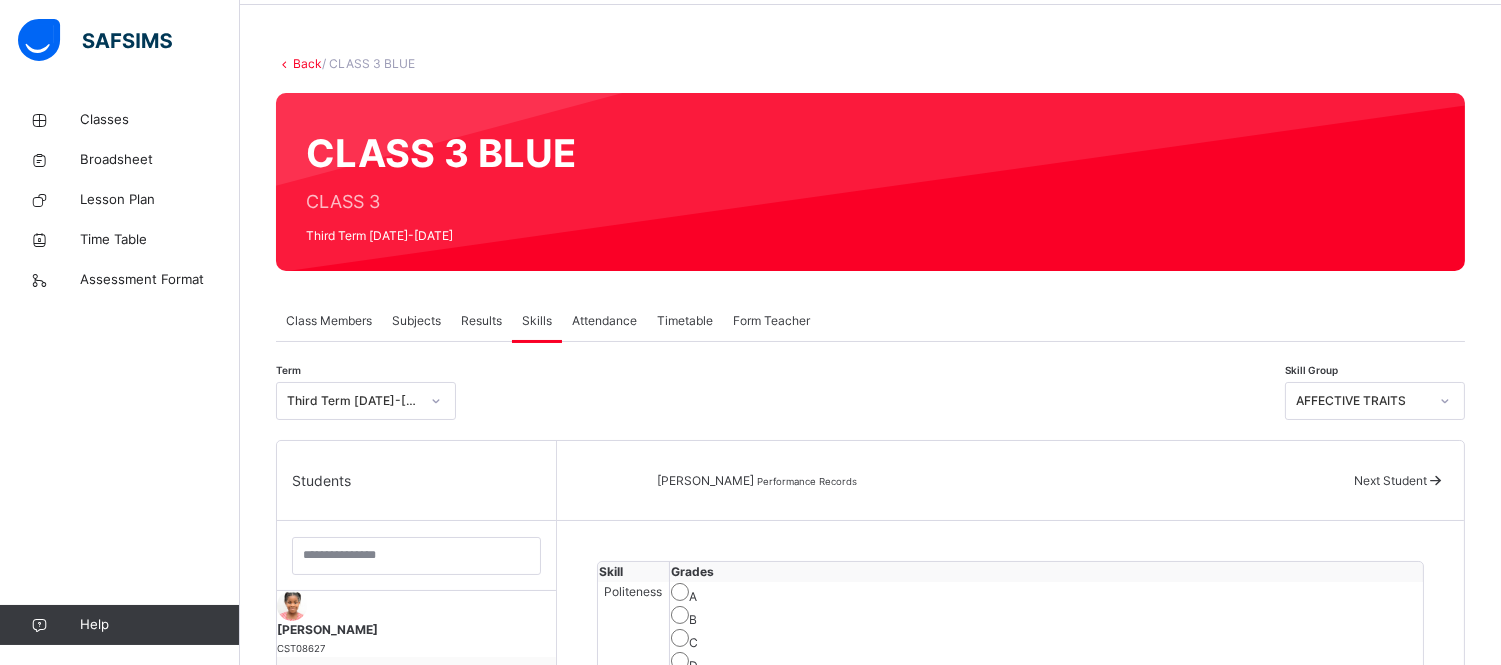 scroll, scrollTop: 0, scrollLeft: 0, axis: both 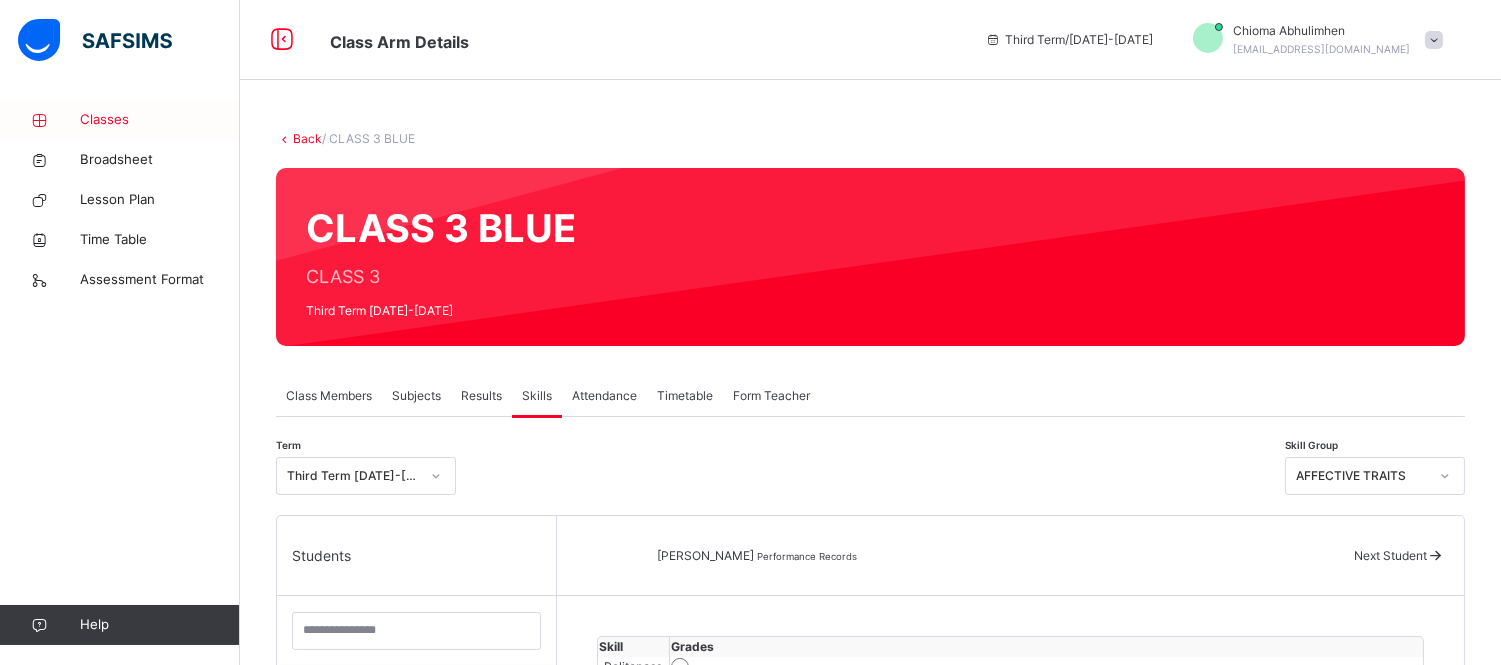 click on "Classes" at bounding box center [160, 120] 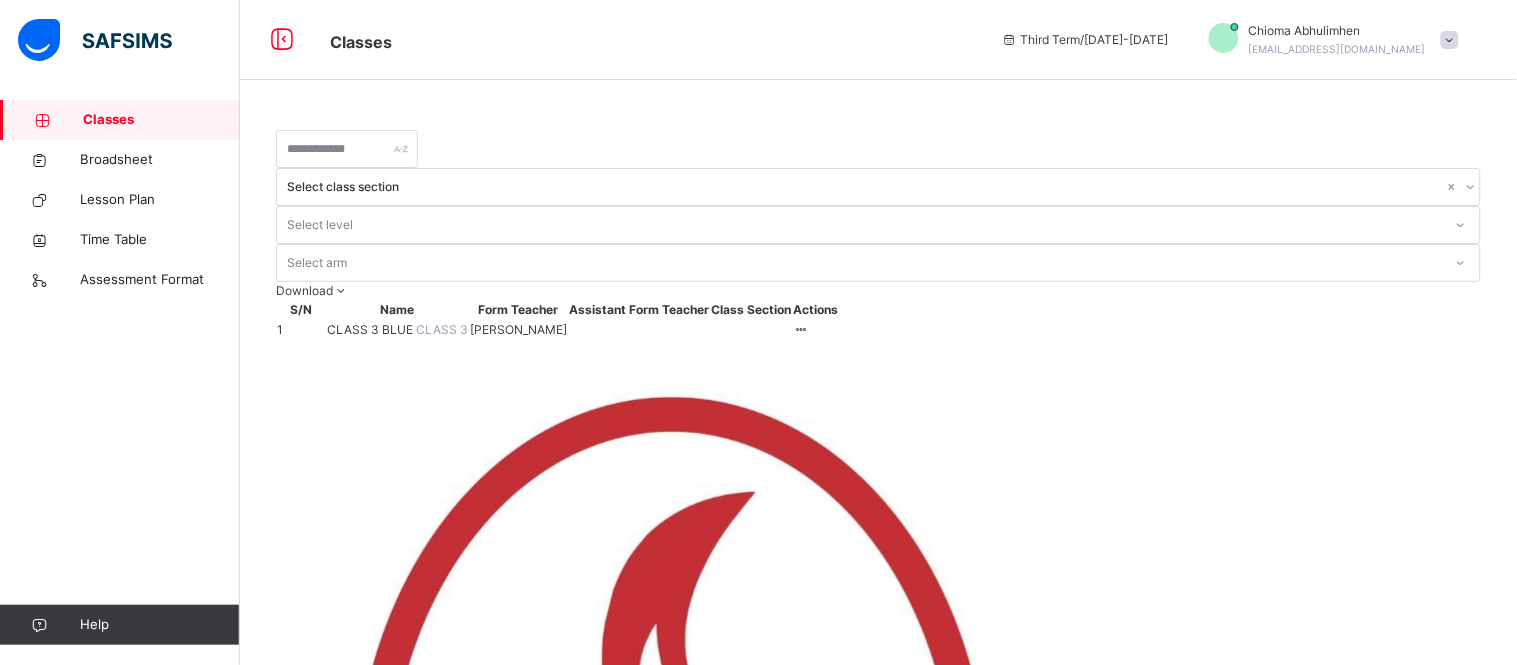 click on "CLASS 3   BLUE" at bounding box center (371, 329) 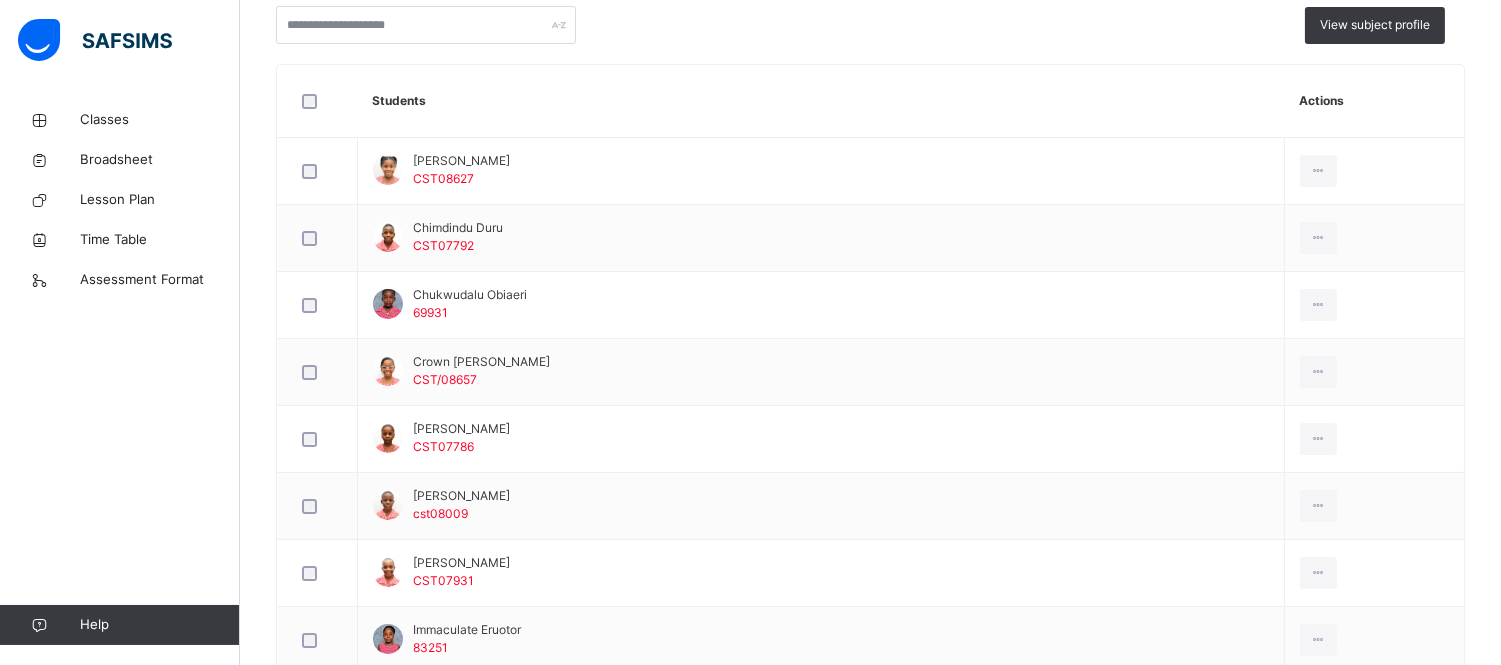 scroll, scrollTop: 487, scrollLeft: 0, axis: vertical 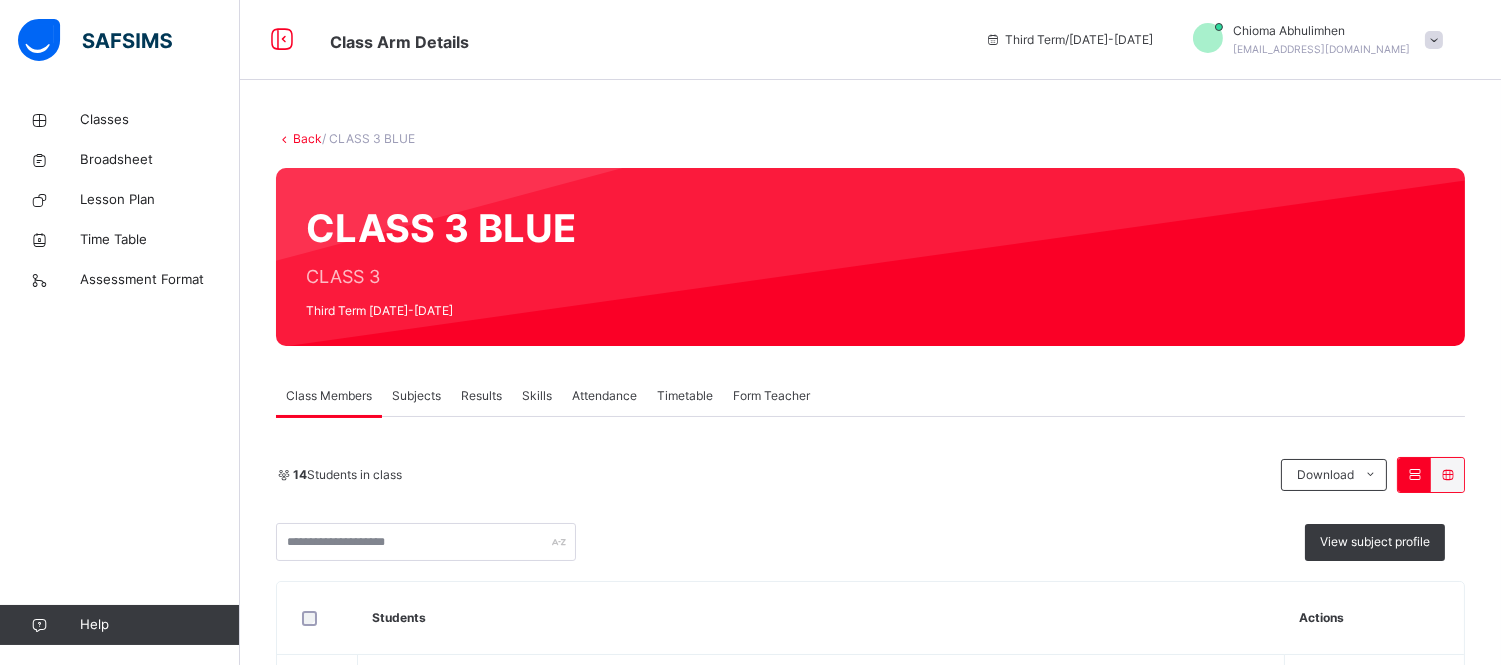 click on "Subjects" at bounding box center (416, 396) 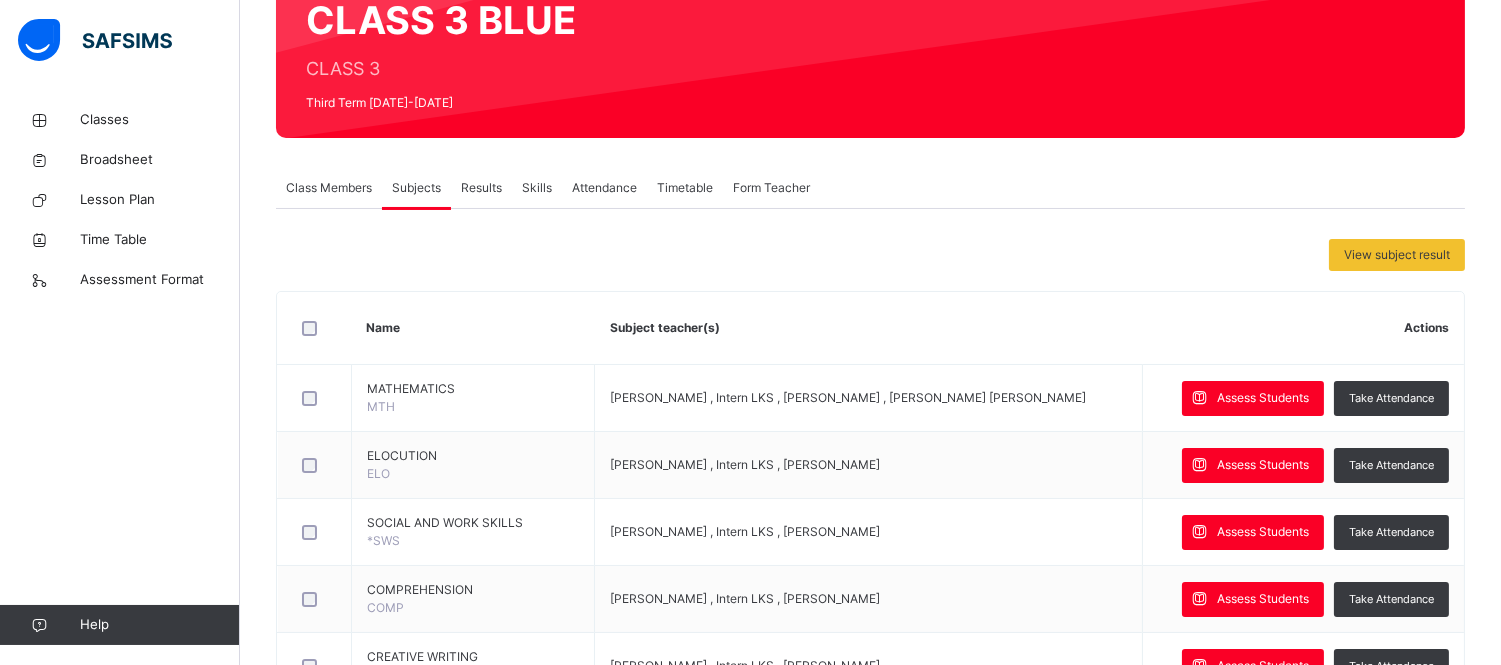 scroll, scrollTop: 235, scrollLeft: 0, axis: vertical 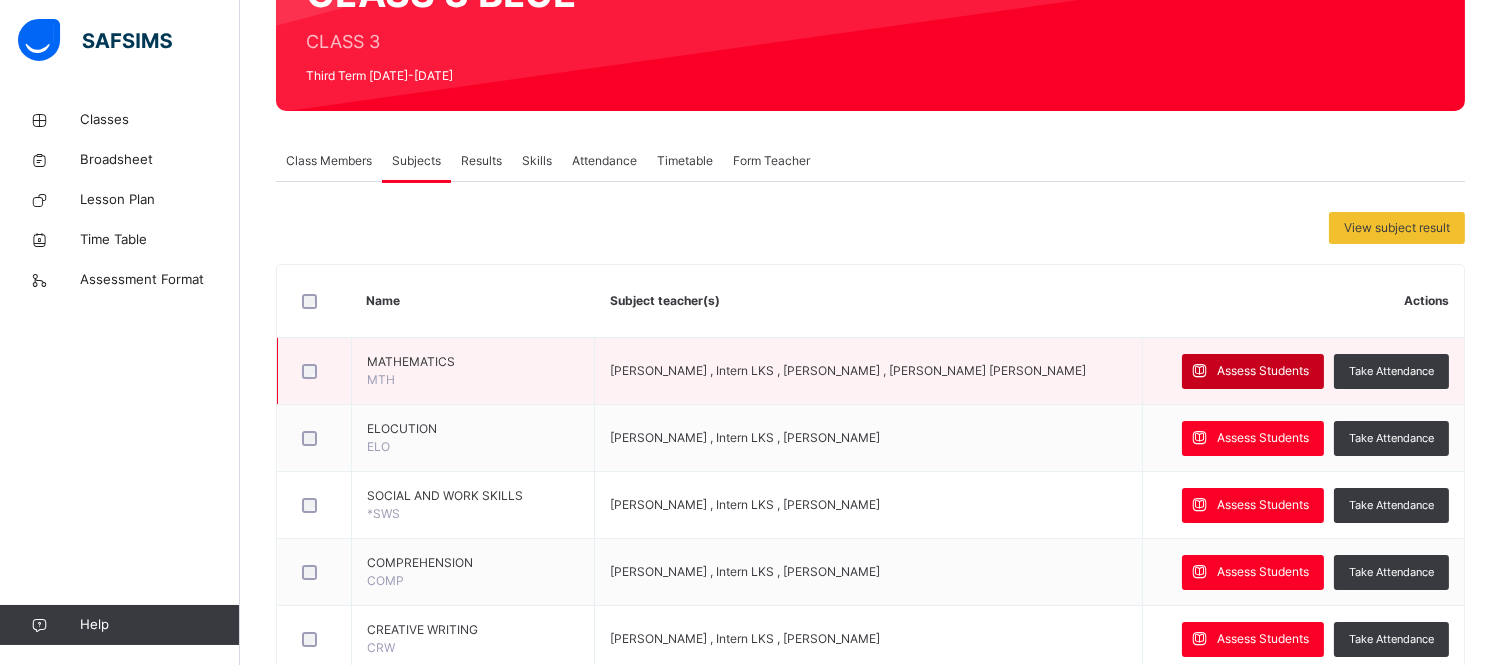 click on "Assess Students" at bounding box center (1263, 371) 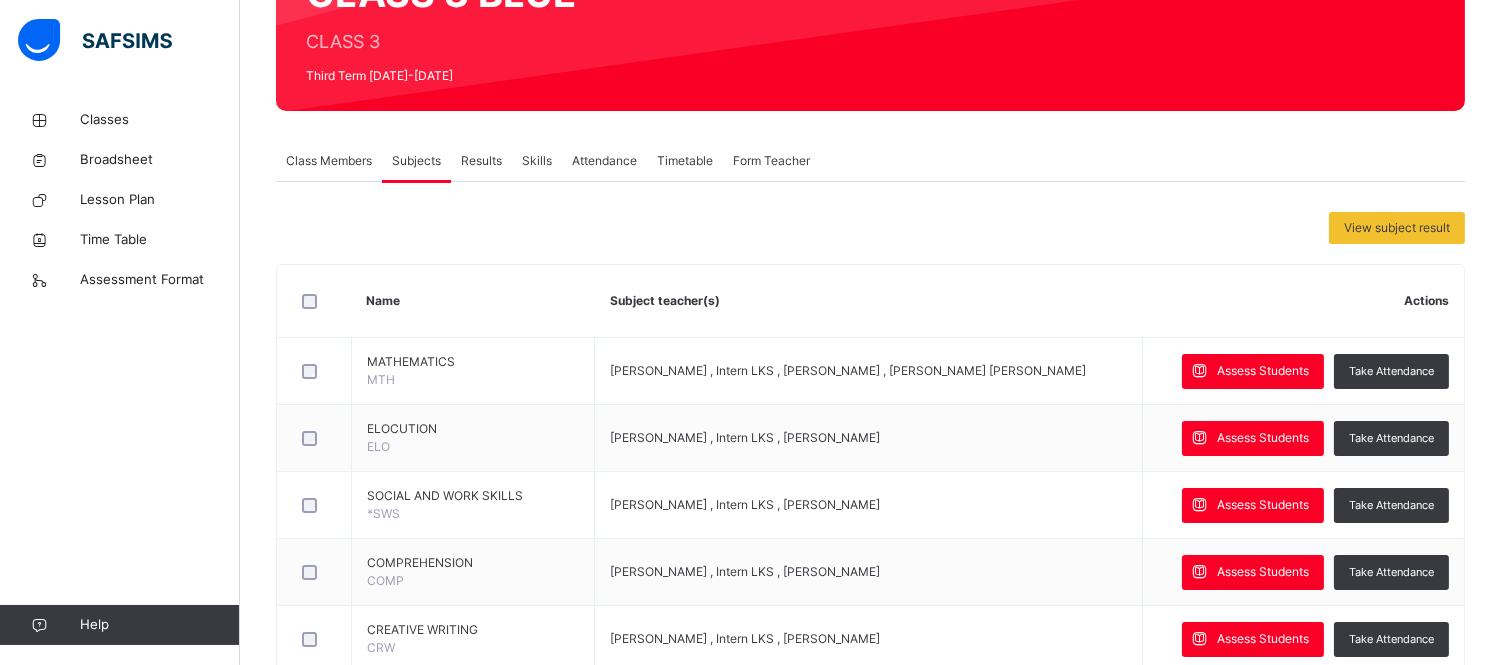 type on "**" 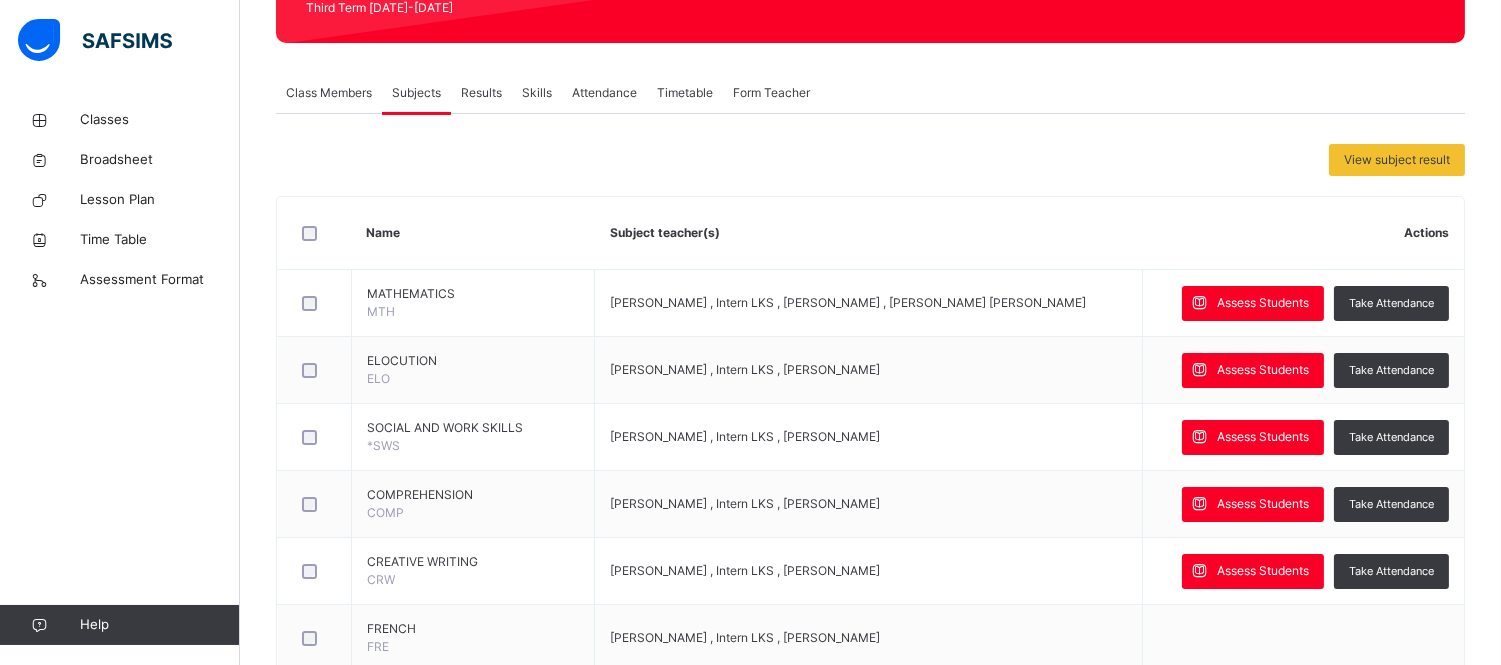 scroll, scrollTop: 293, scrollLeft: 0, axis: vertical 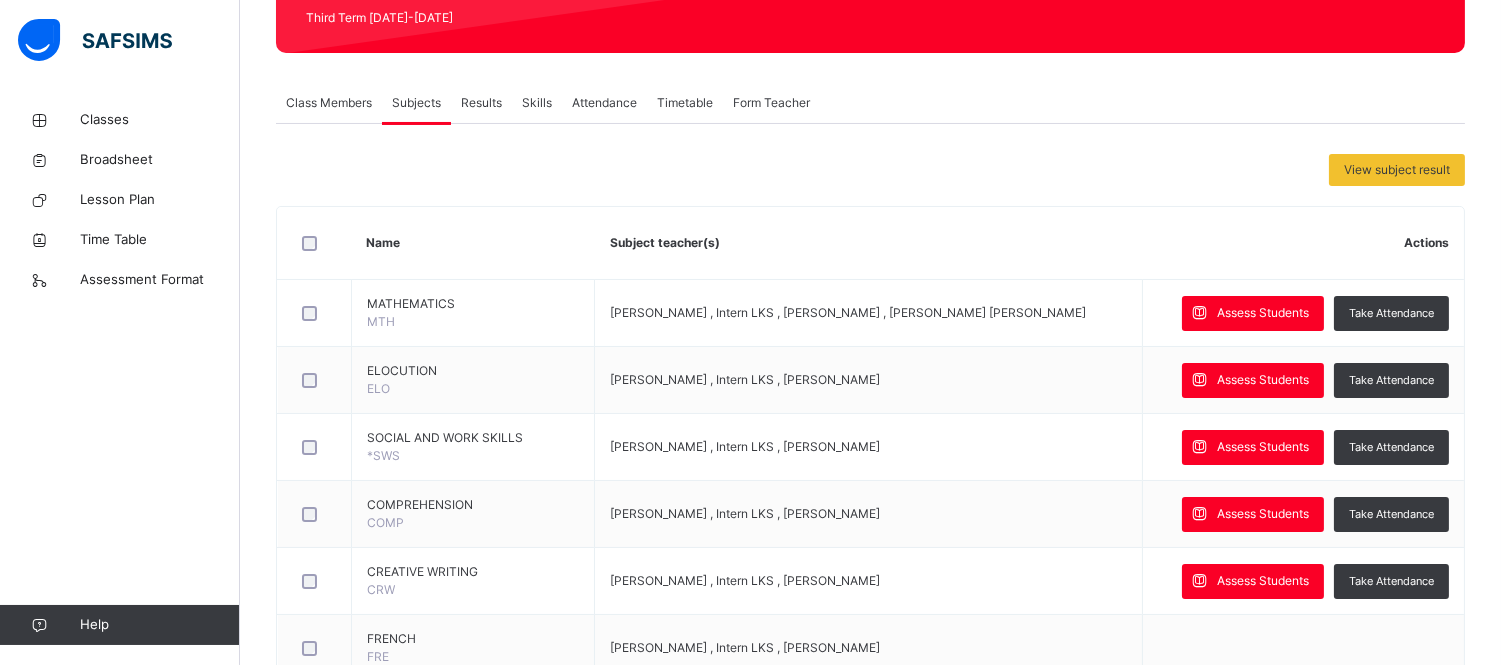 click on "Crown  [PERSON_NAME]" at bounding box center (510, 2178) 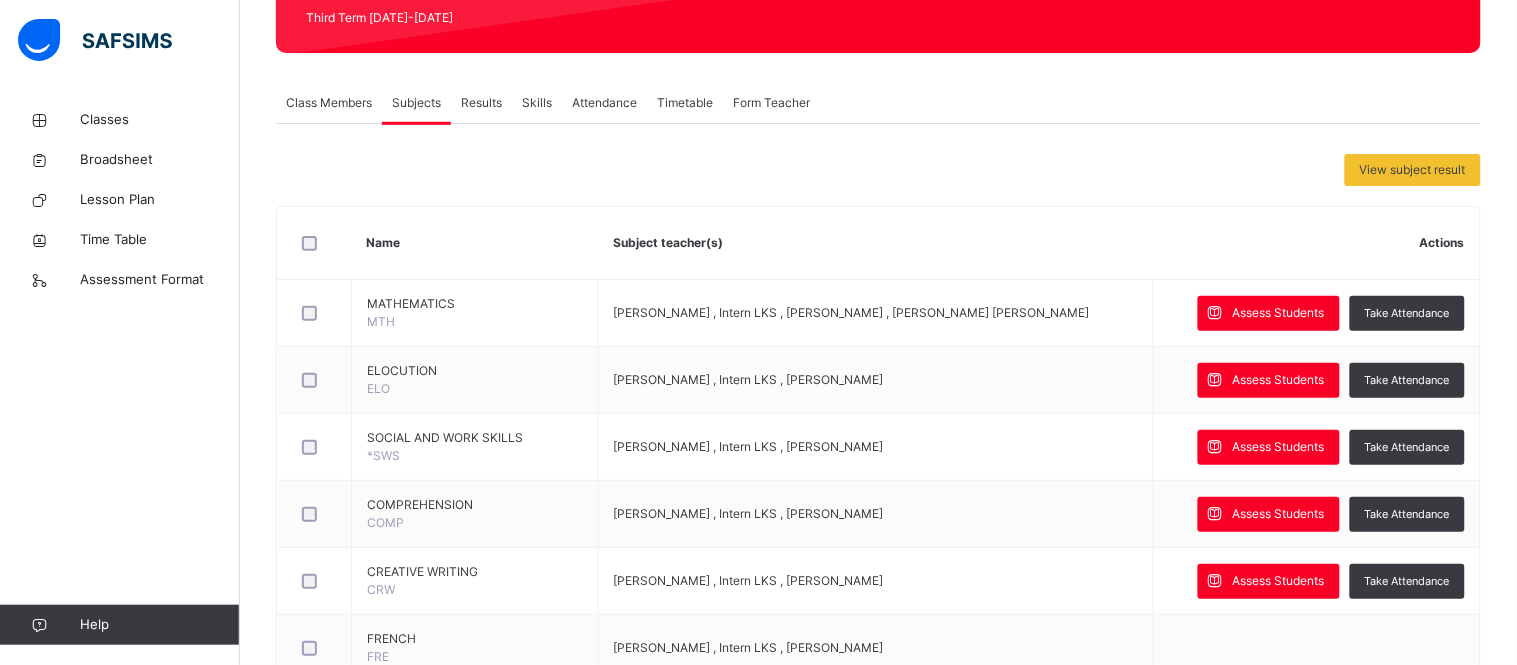 click on "×" at bounding box center (1447, 2384) 